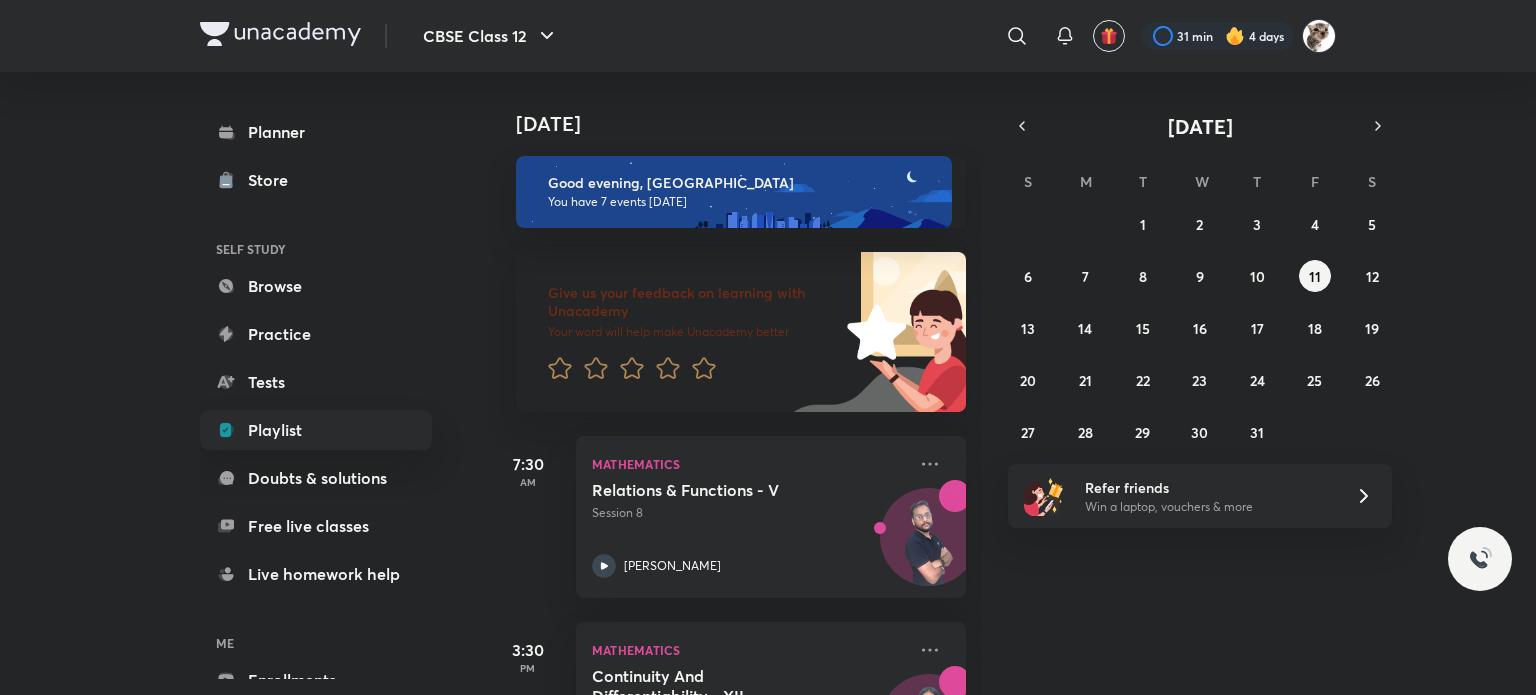 scroll, scrollTop: 0, scrollLeft: 0, axis: both 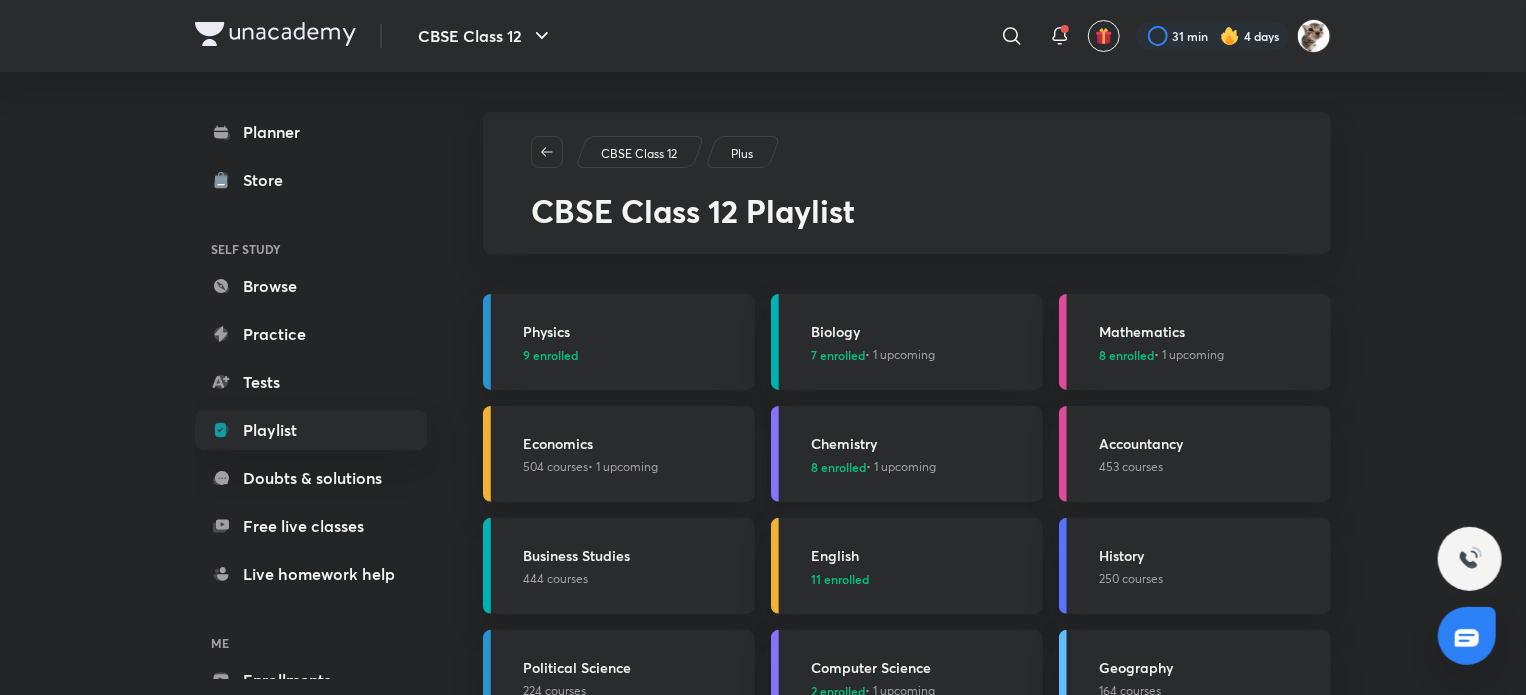 click on "8 enrolled  • 1 upcoming" at bounding box center [873, 467] 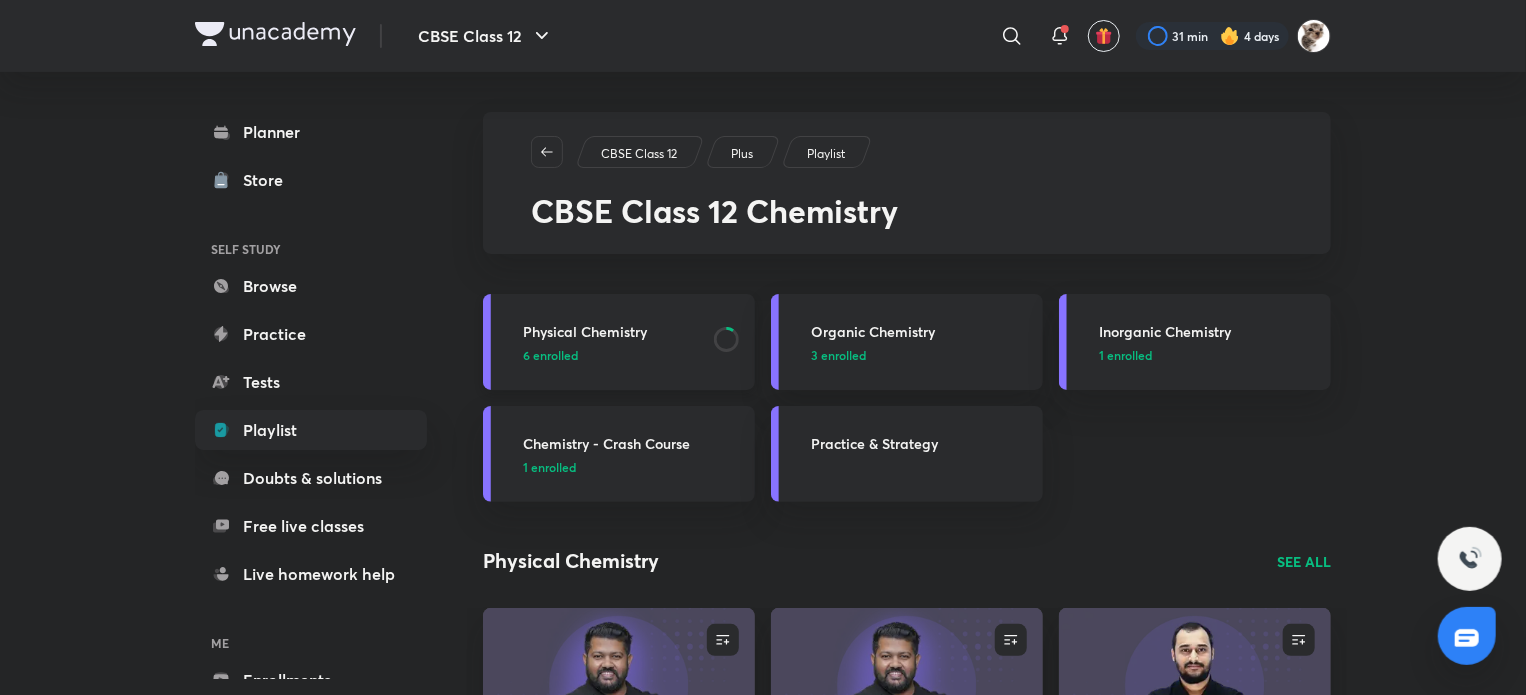click on "Physical Chemistry" at bounding box center (612, 331) 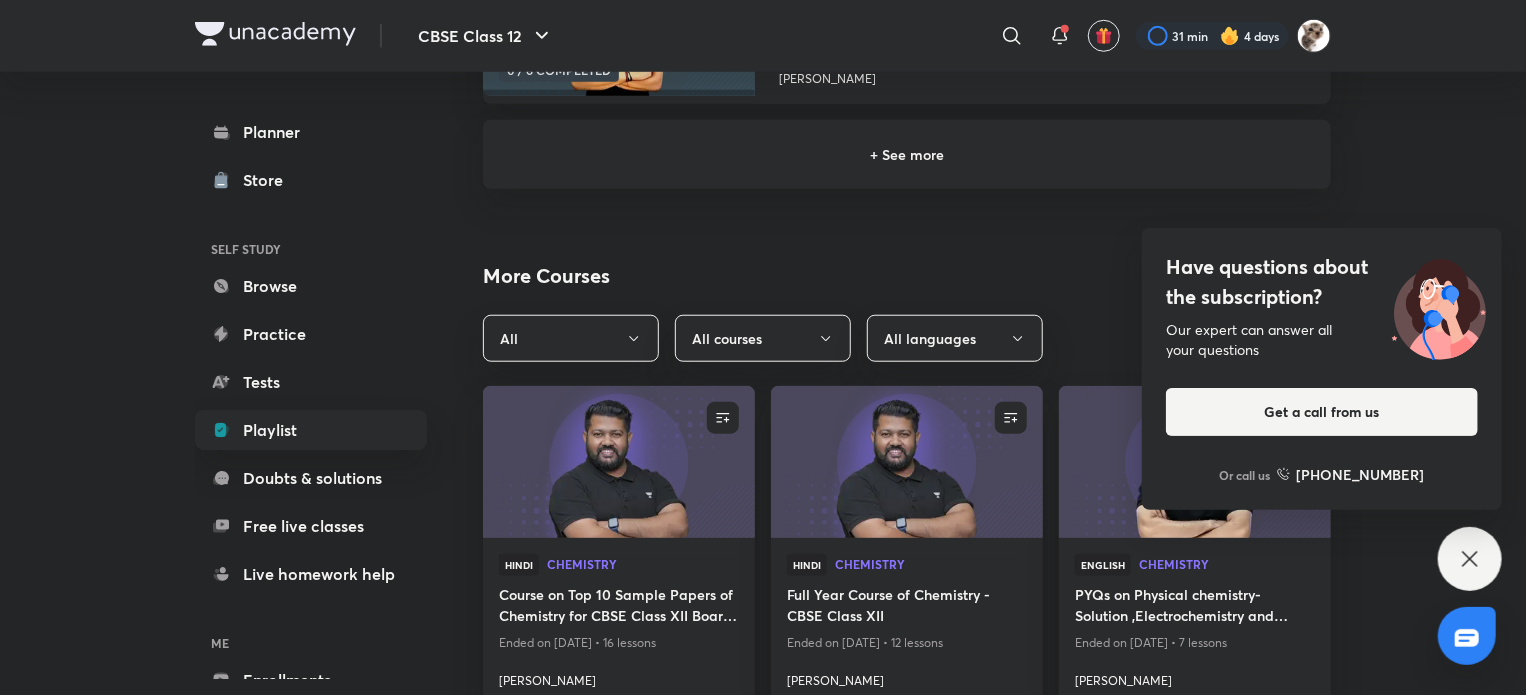 scroll, scrollTop: 764, scrollLeft: 0, axis: vertical 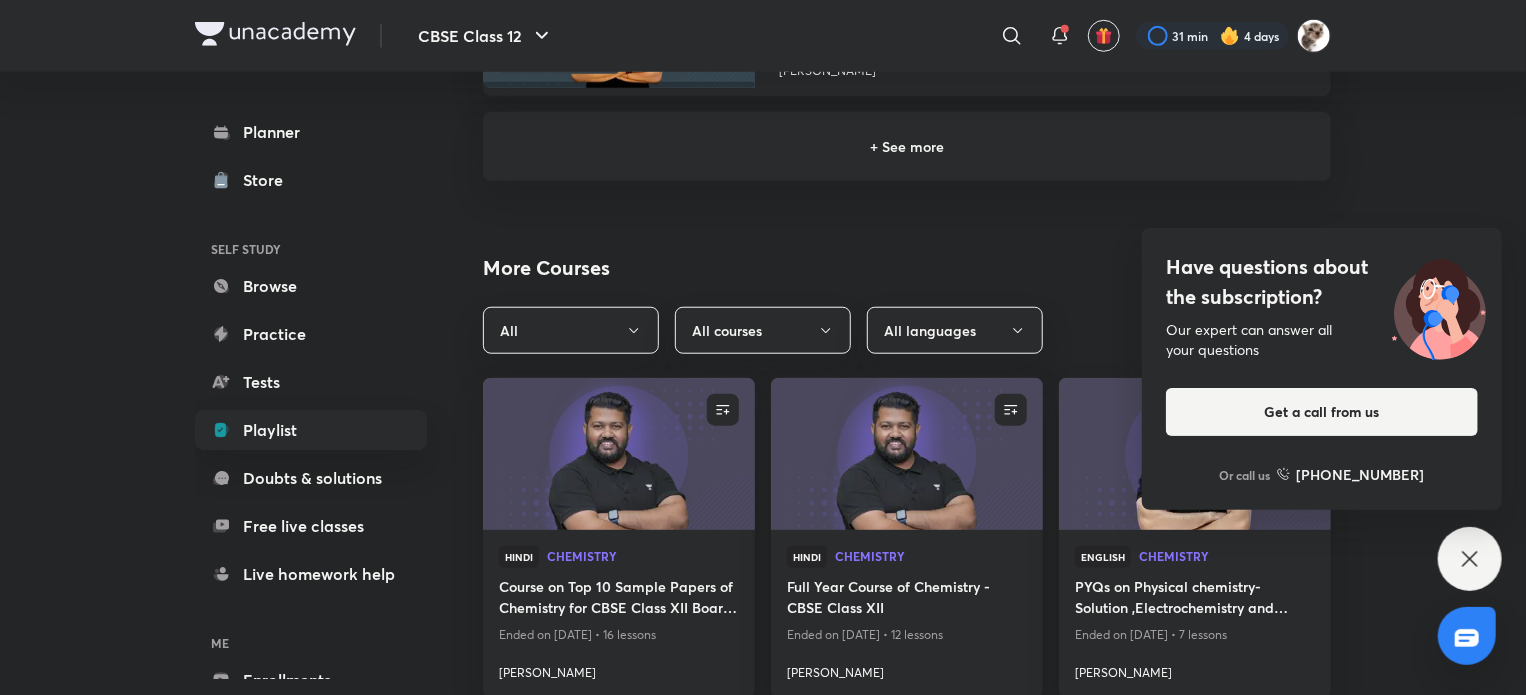 click on "+ See more" at bounding box center (907, 146) 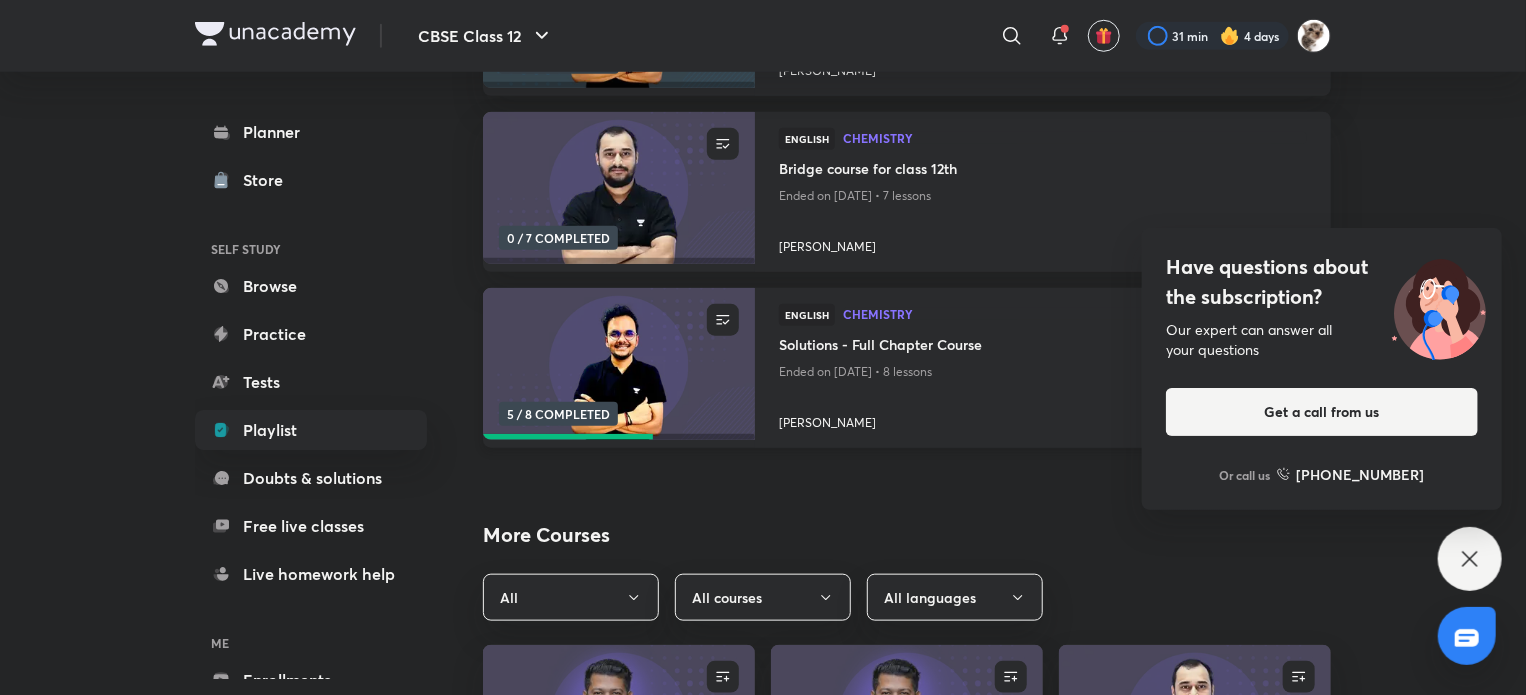 scroll, scrollTop: 839, scrollLeft: 0, axis: vertical 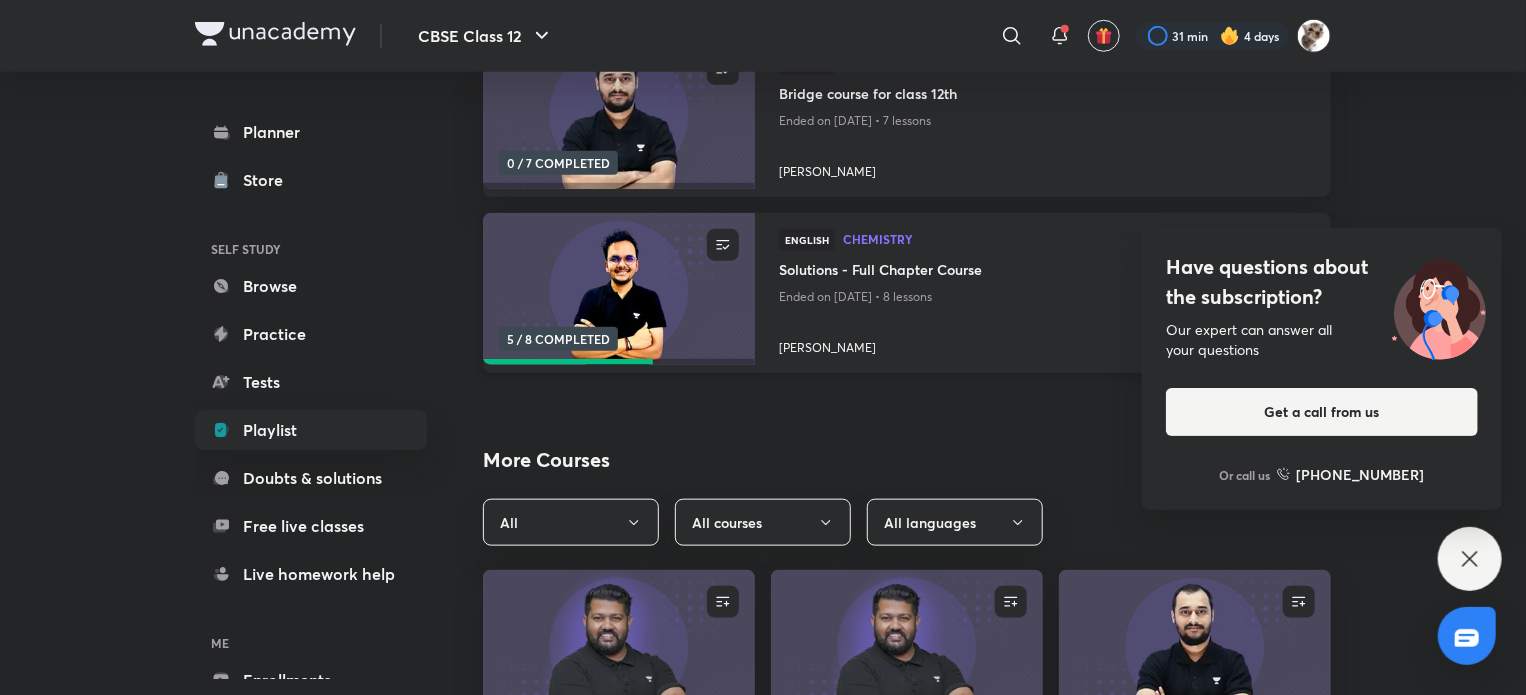 click on "Ended on Apr 26, 2025 • 8 lessons" at bounding box center [1043, 297] 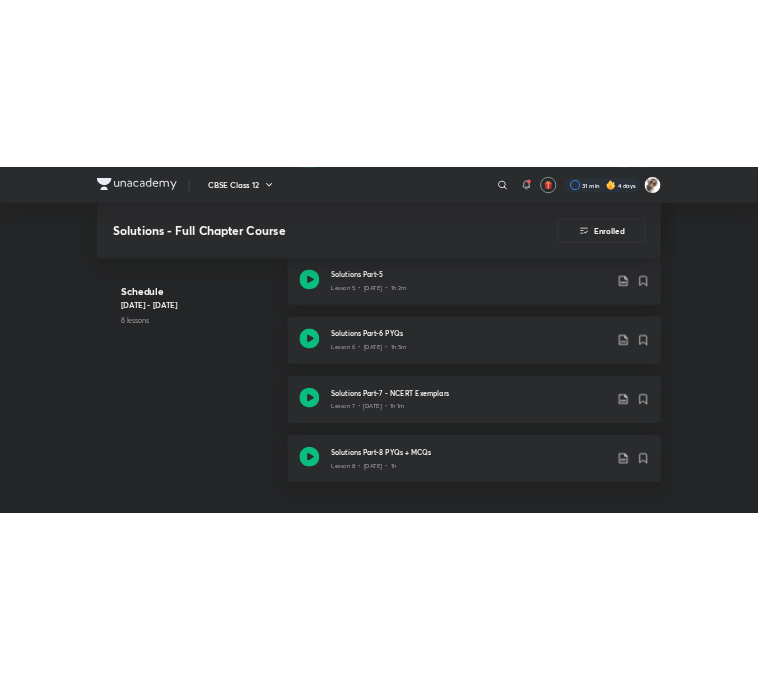 scroll, scrollTop: 1276, scrollLeft: 0, axis: vertical 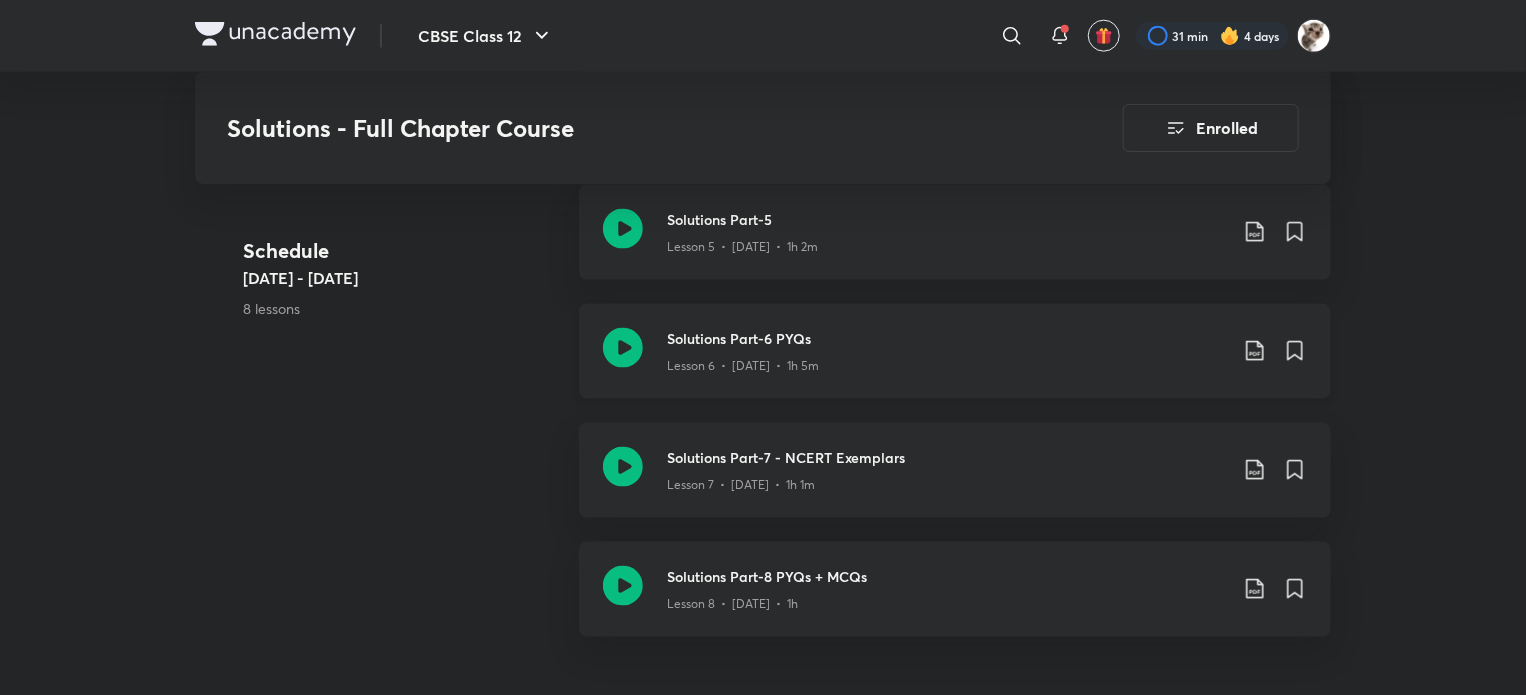 click 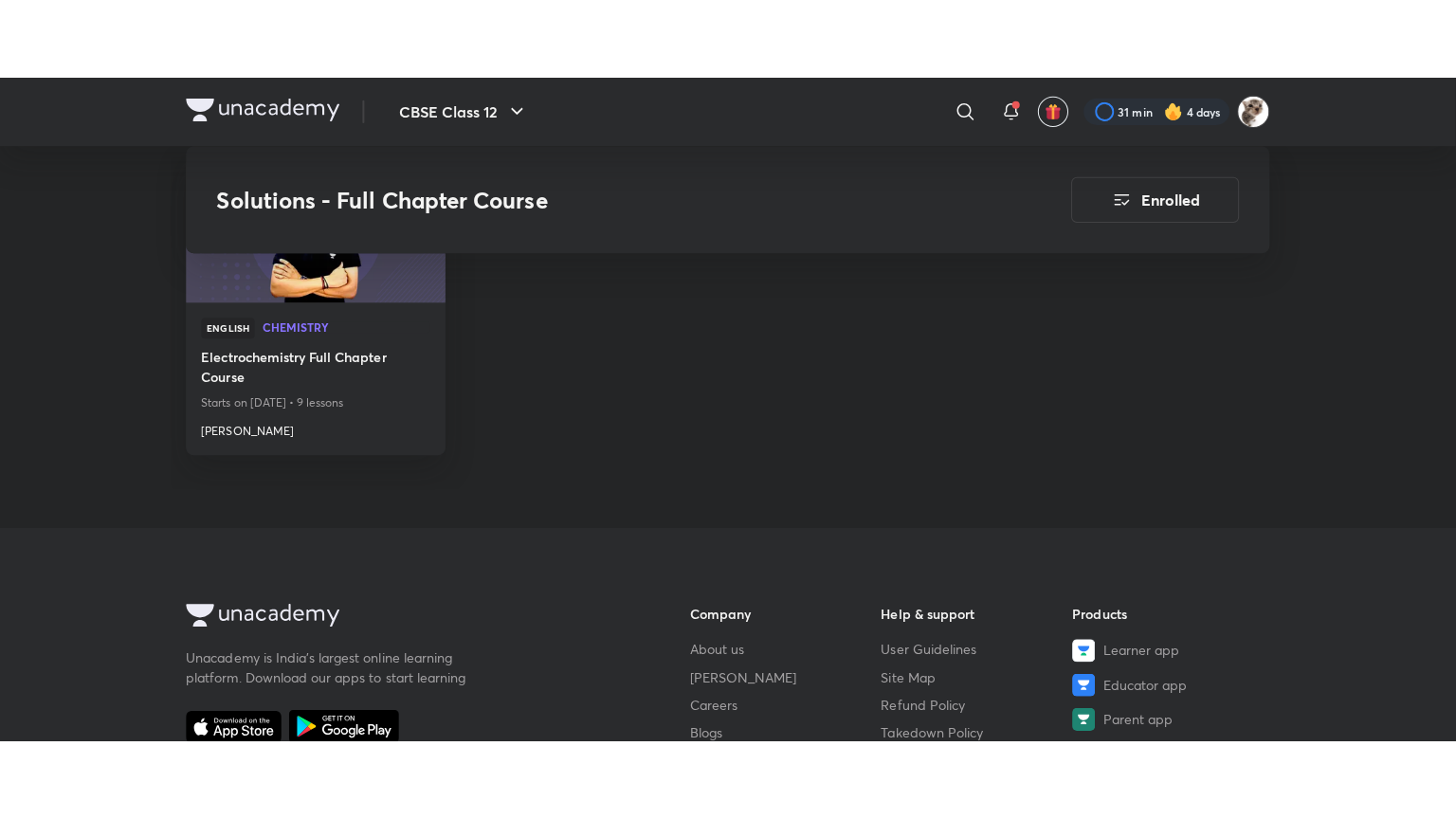scroll, scrollTop: 1987, scrollLeft: 0, axis: vertical 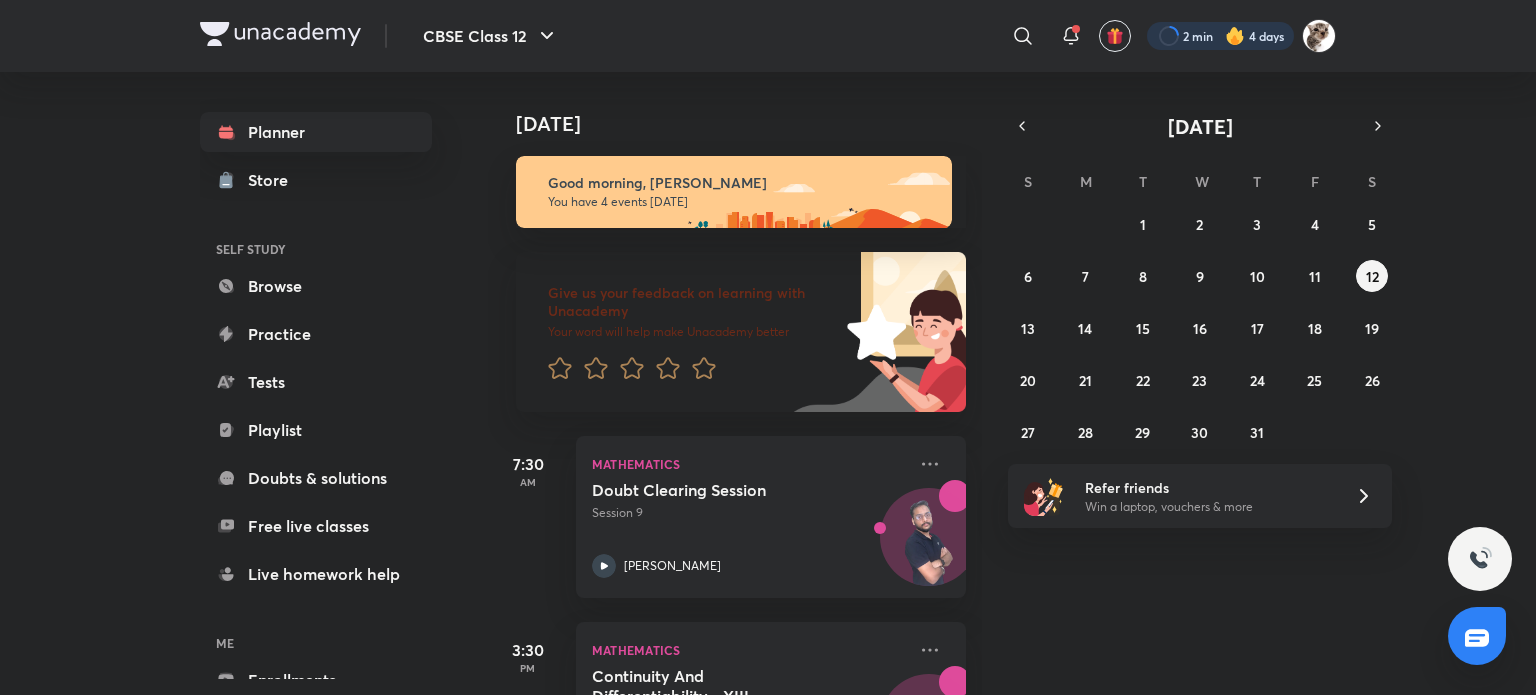 click at bounding box center (1220, 36) 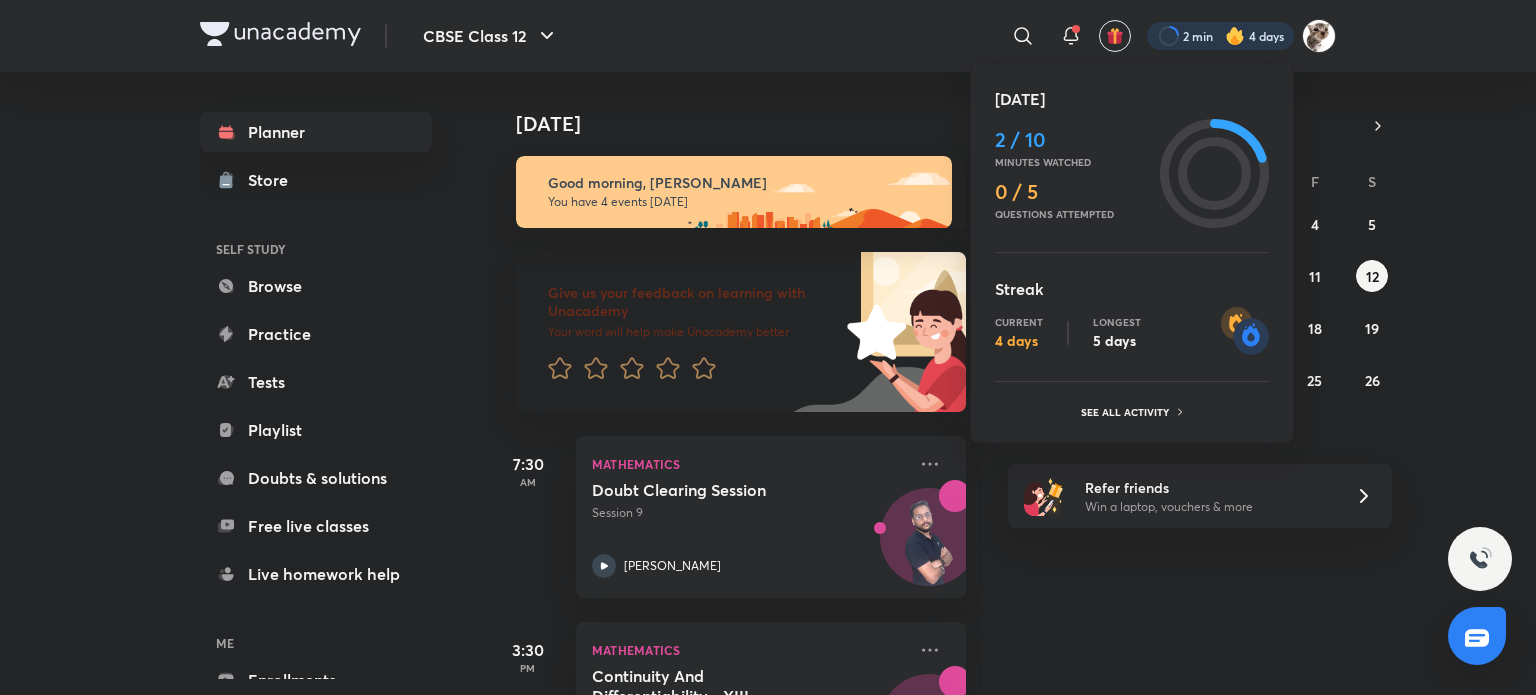 click at bounding box center (768, 347) 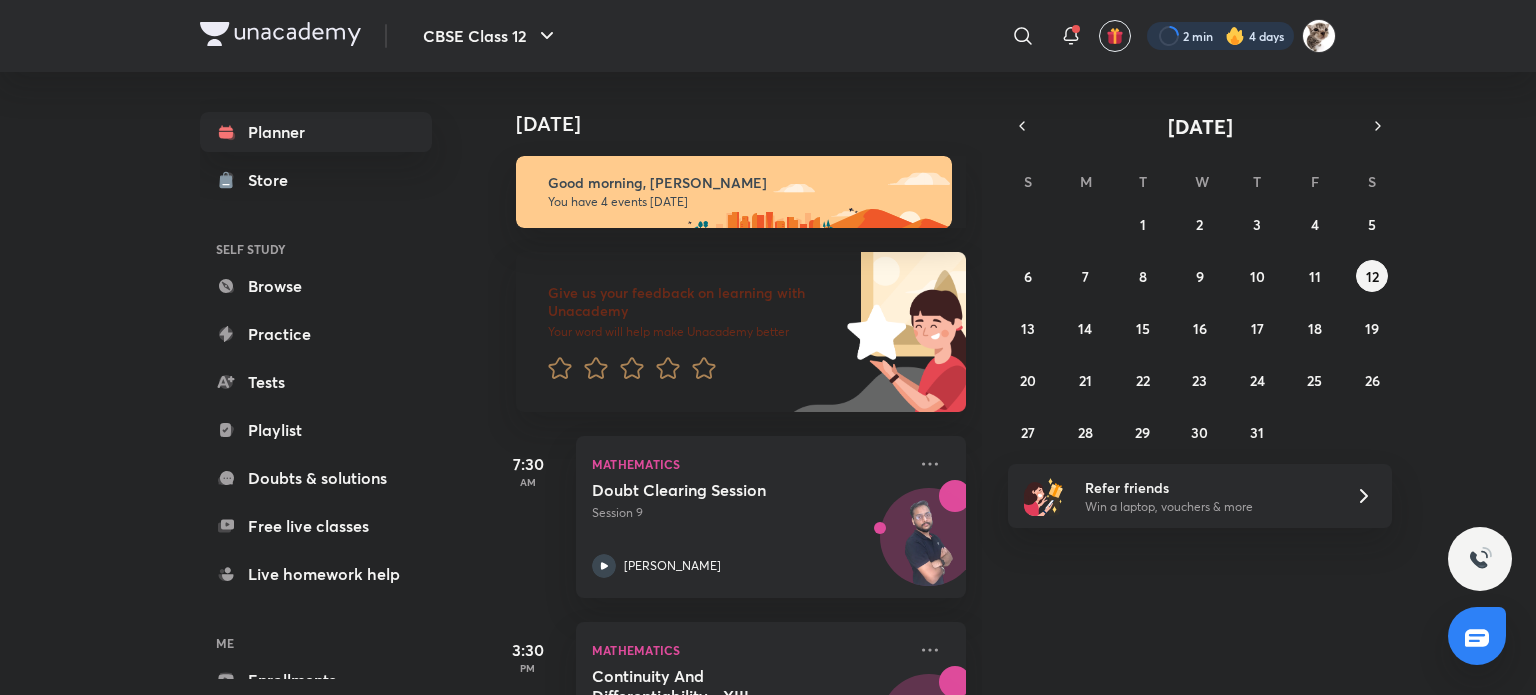 click at bounding box center (1220, 36) 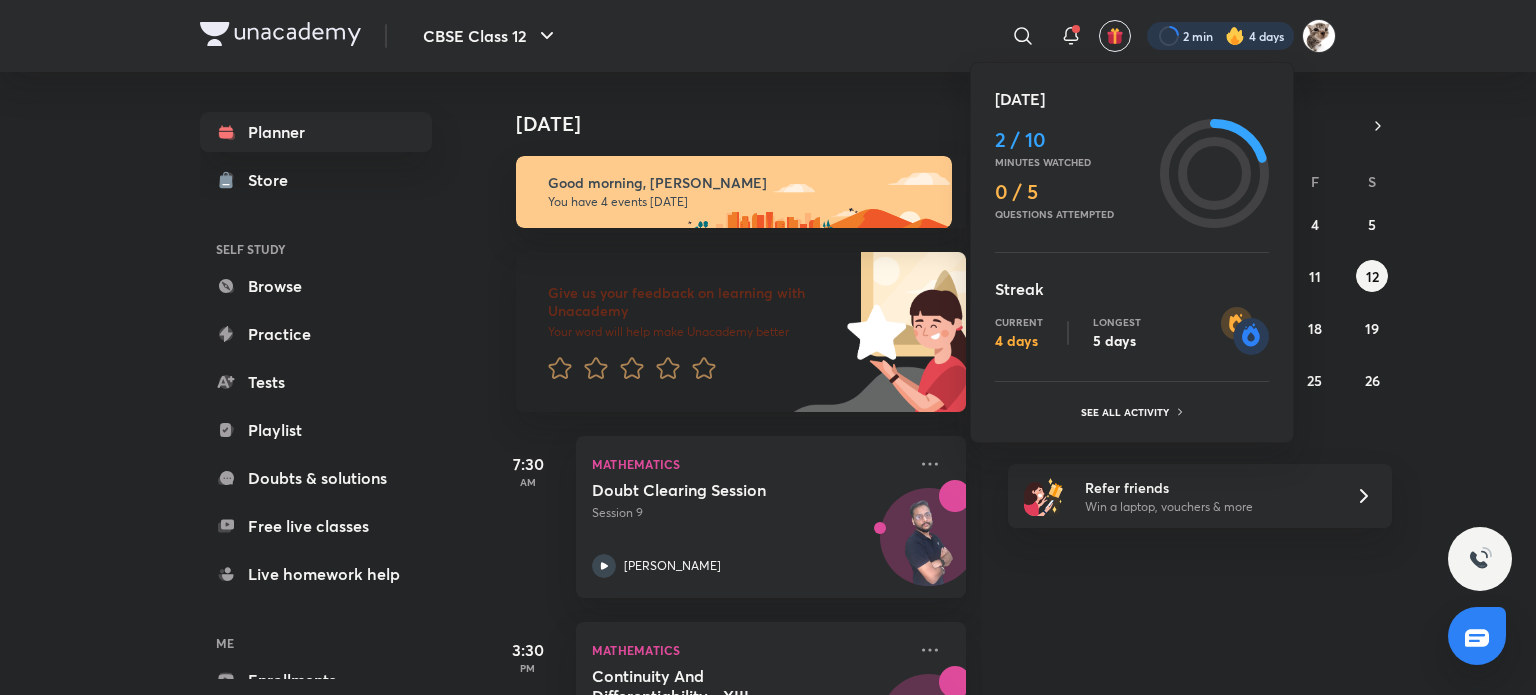 click at bounding box center [768, 347] 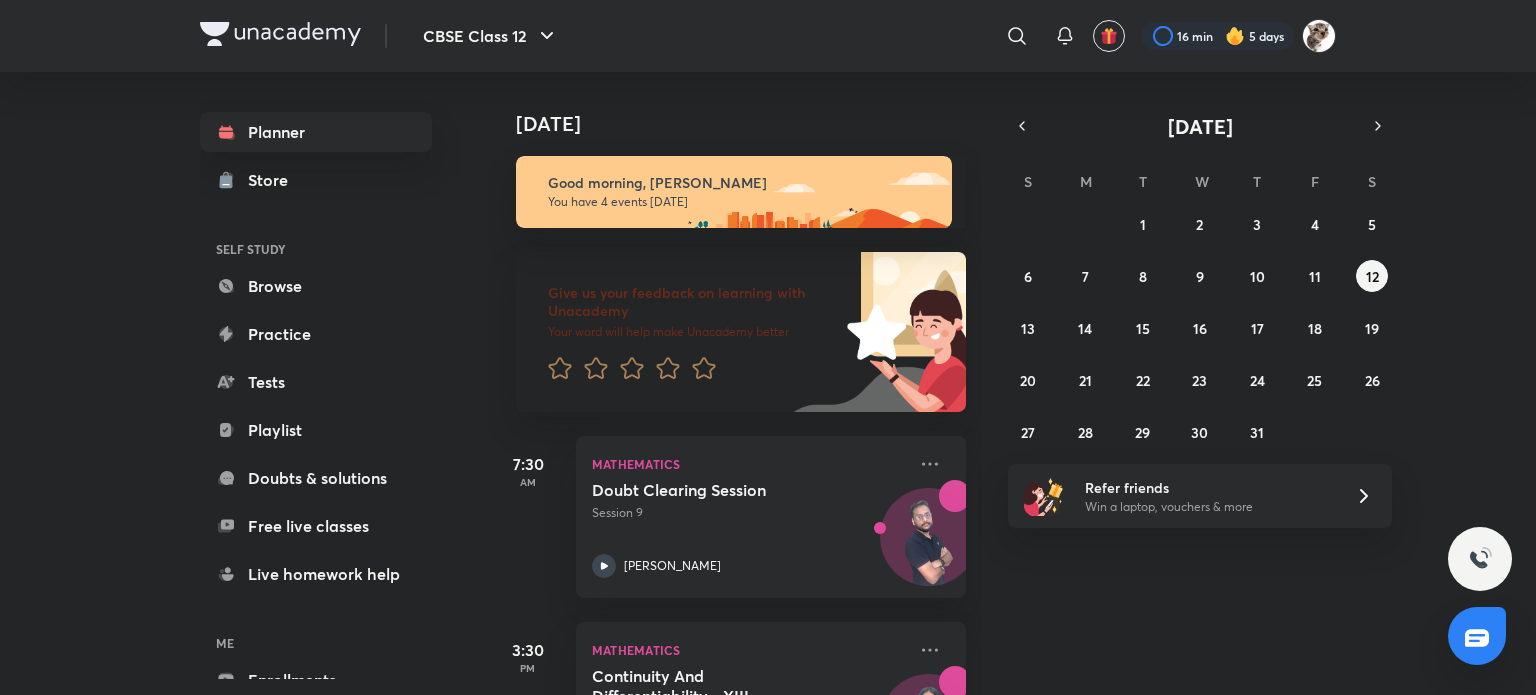 scroll, scrollTop: 0, scrollLeft: 0, axis: both 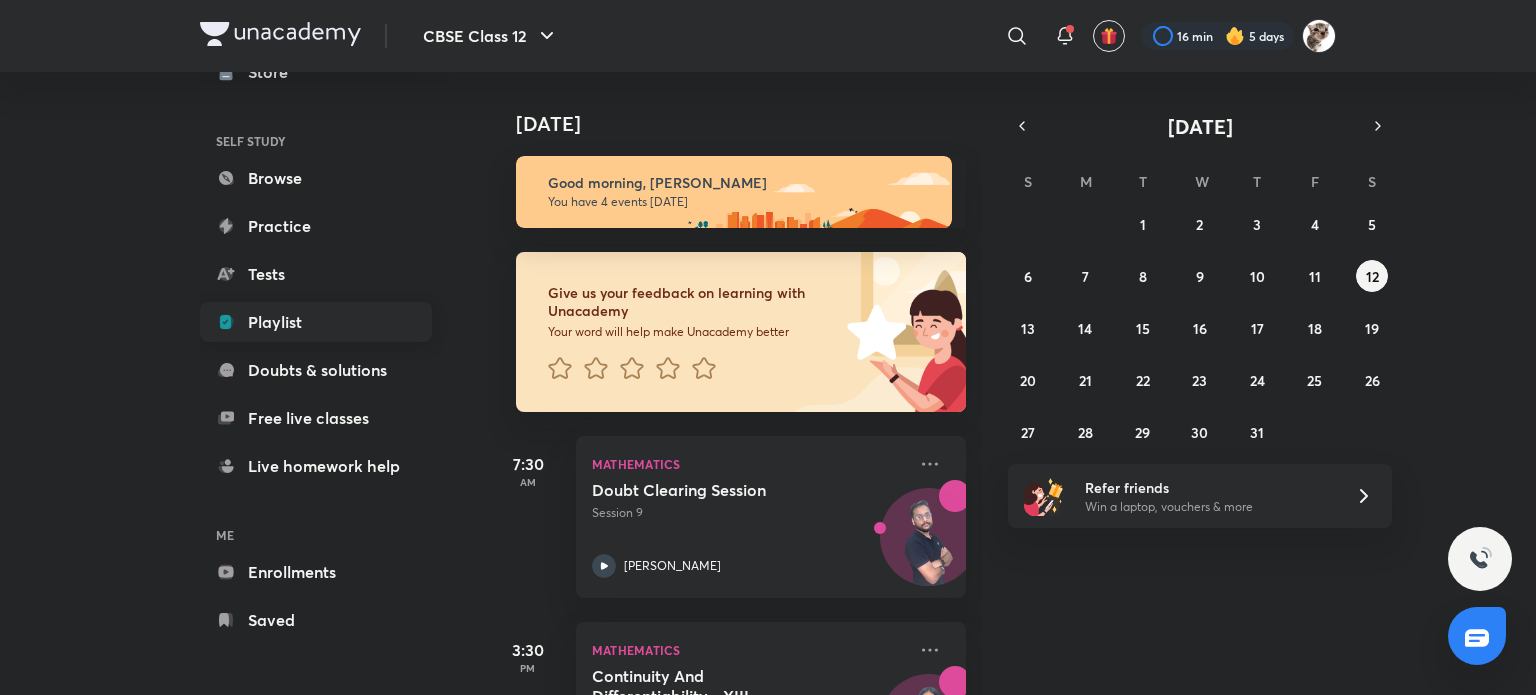click on "Playlist" at bounding box center (316, 322) 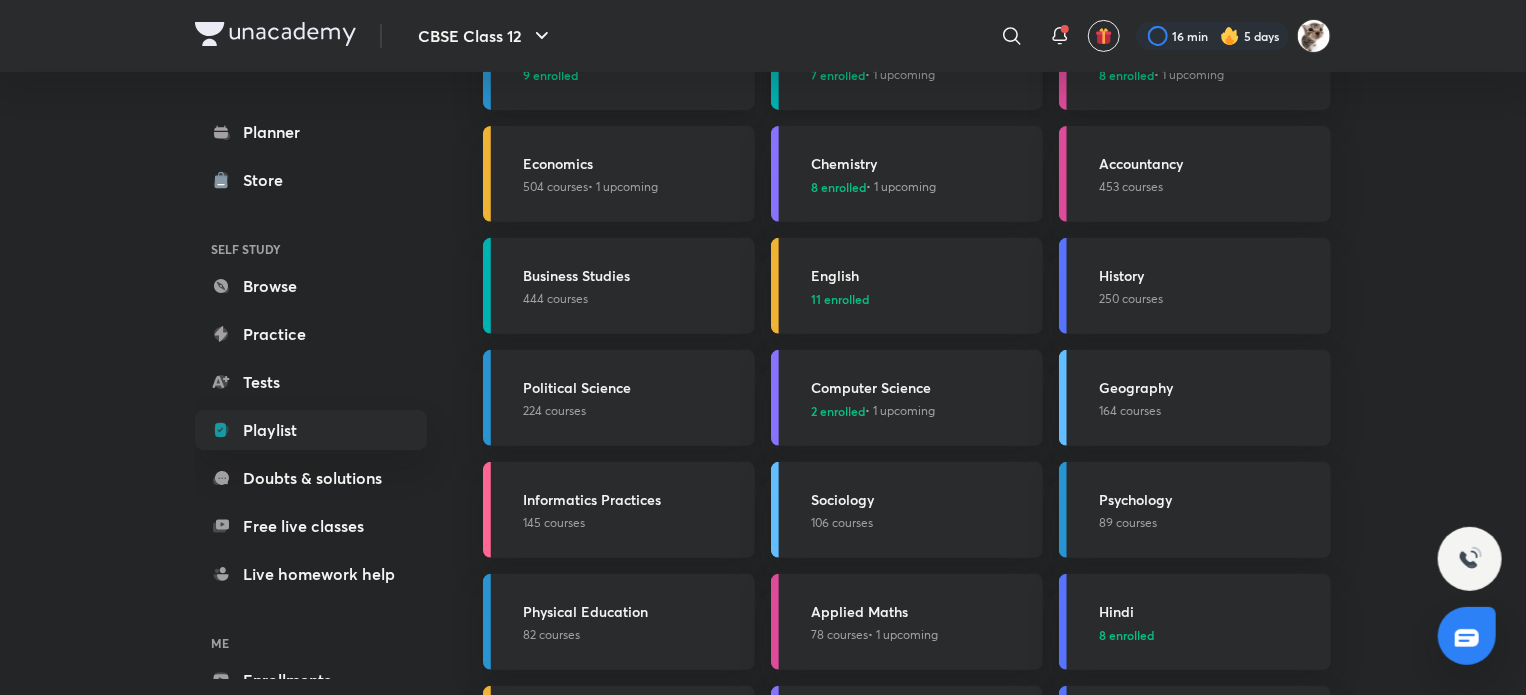 scroll, scrollTop: 286, scrollLeft: 0, axis: vertical 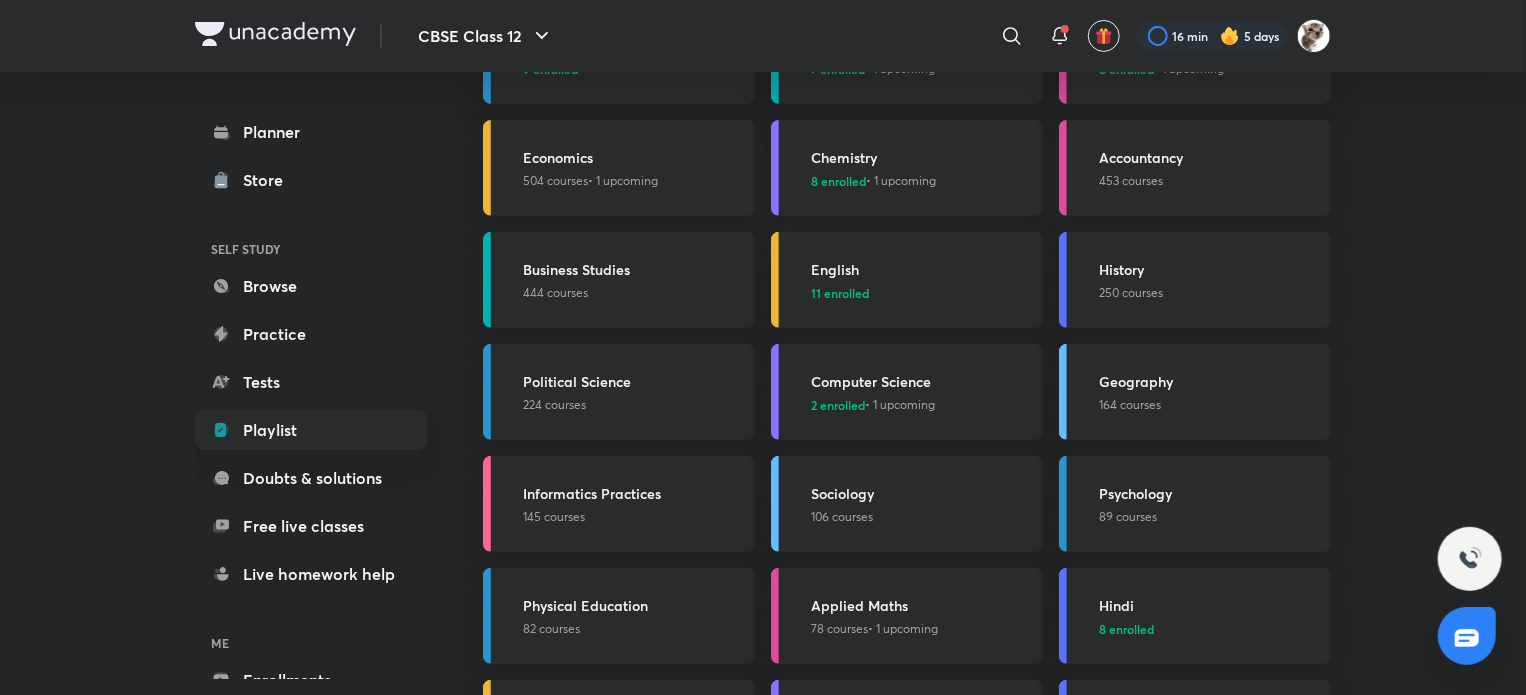 click on "8 enrolled  • 1 upcoming" at bounding box center (873, 181) 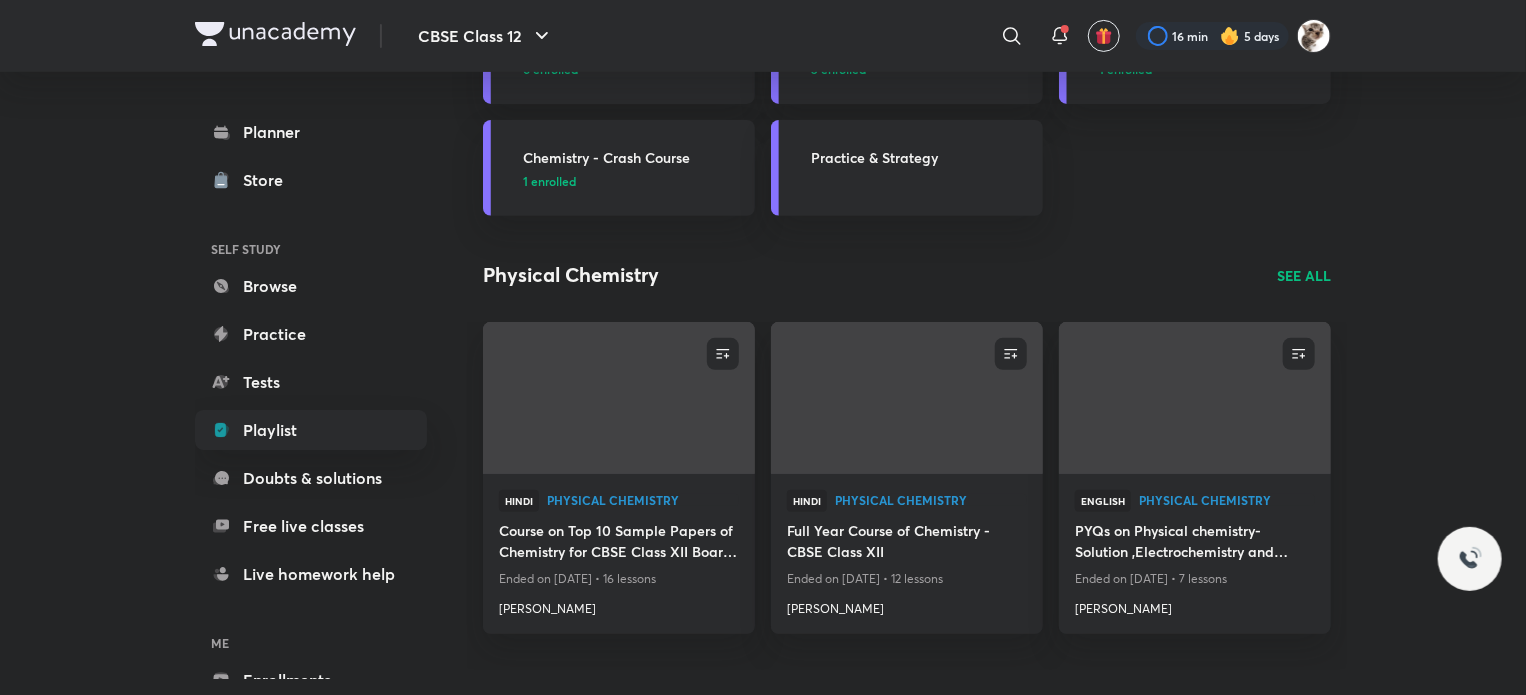 scroll, scrollTop: 0, scrollLeft: 0, axis: both 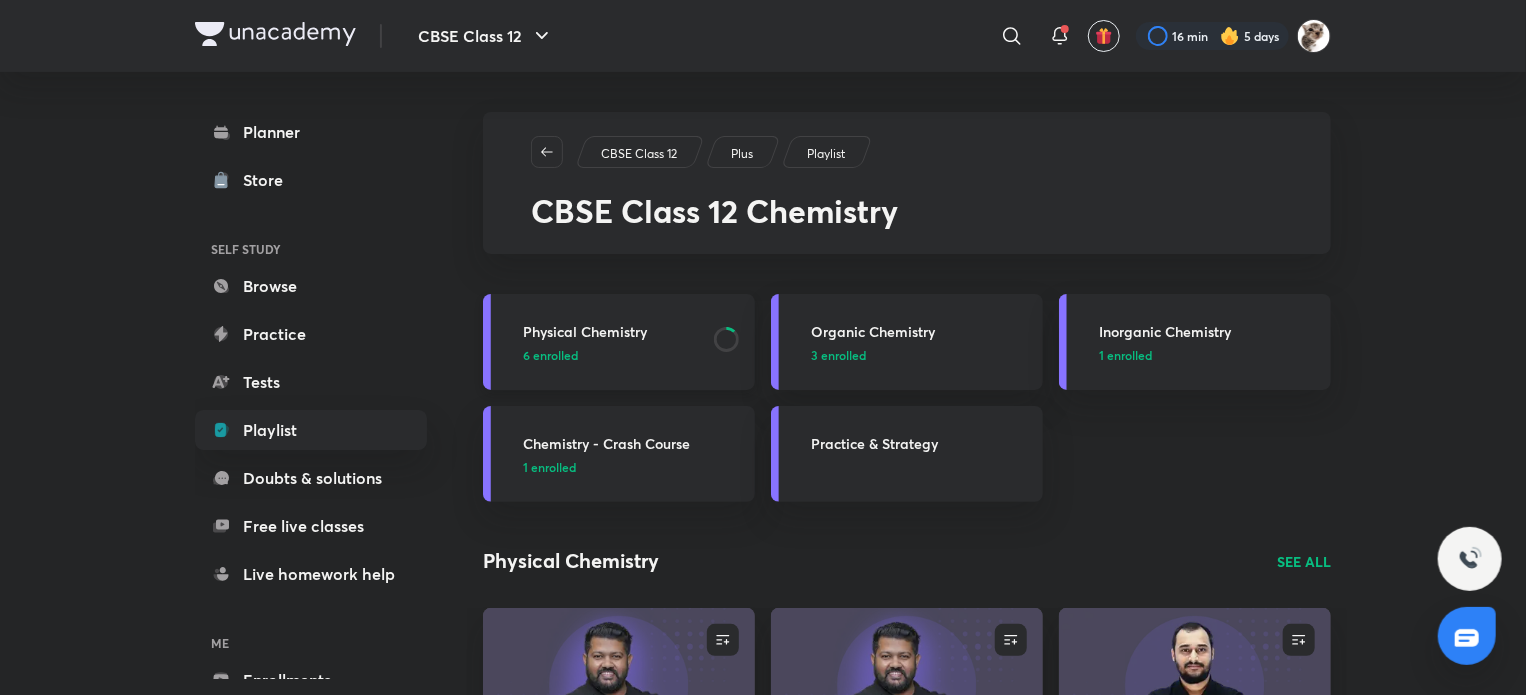 click on "Physical Chemistry 6 enrolled" at bounding box center (633, 342) 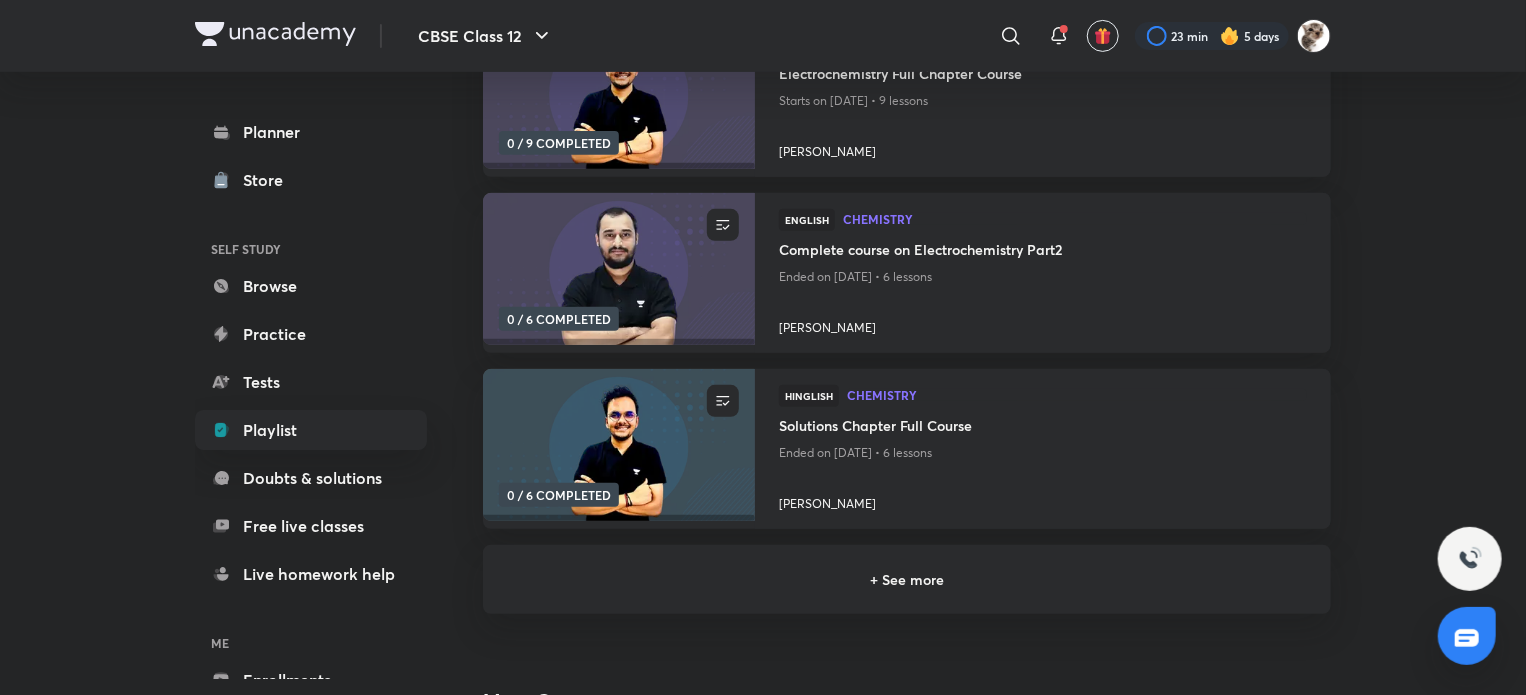 scroll, scrollTop: 344, scrollLeft: 0, axis: vertical 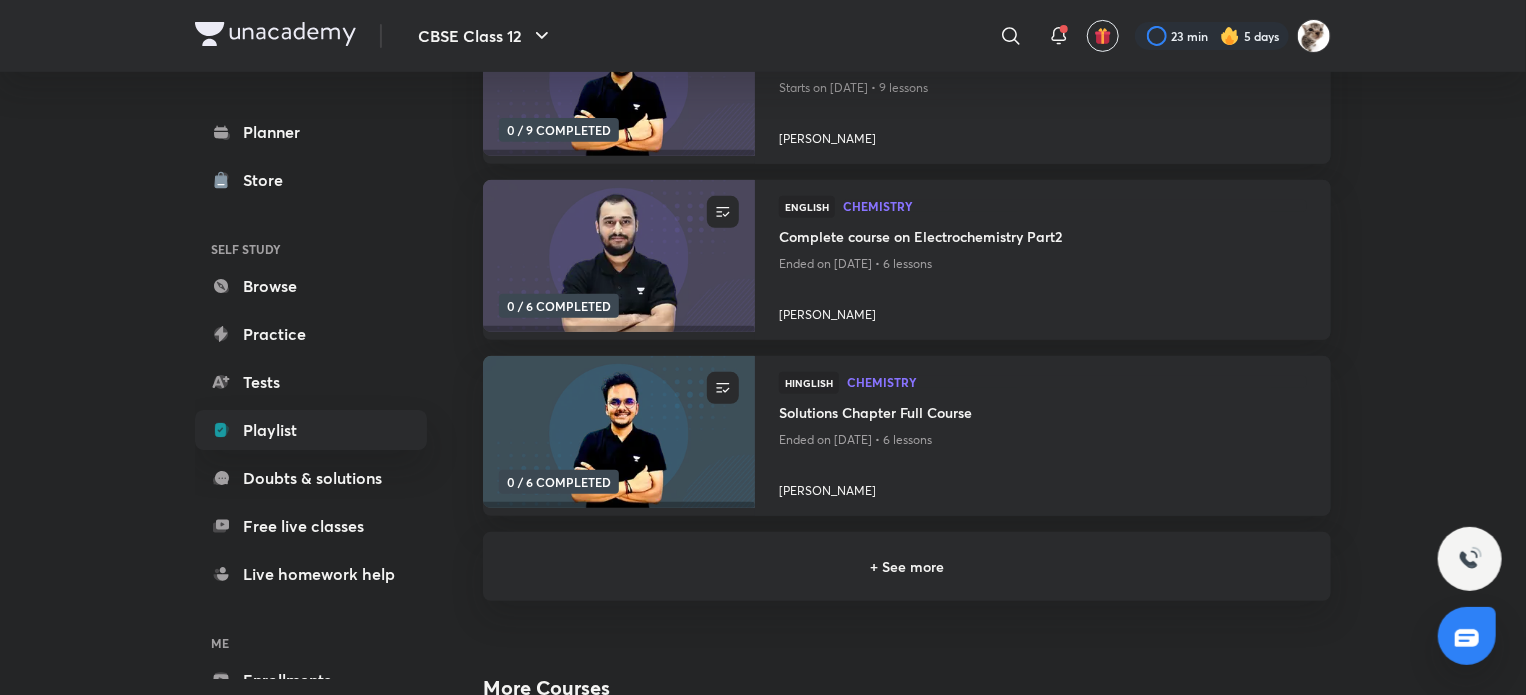 click on "+ See more" at bounding box center [907, 566] 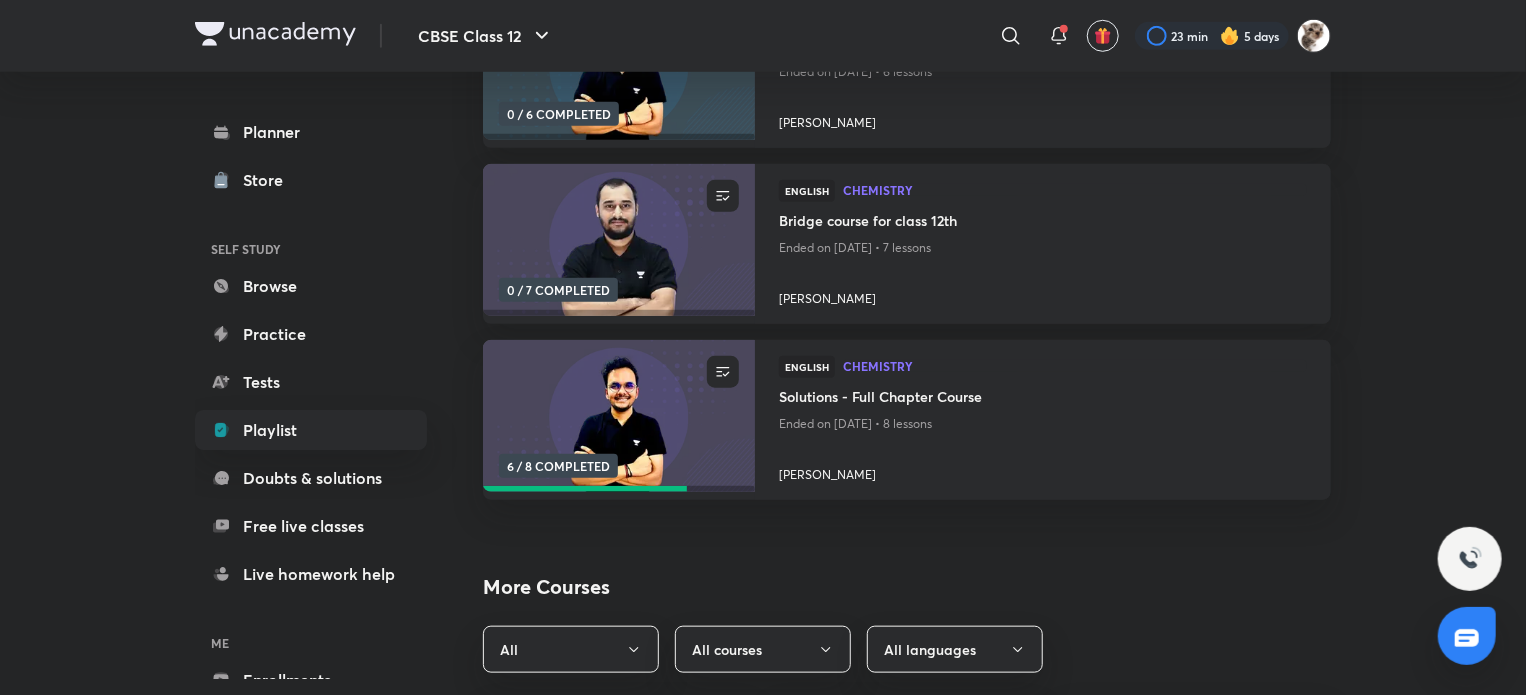 scroll, scrollTop: 818, scrollLeft: 0, axis: vertical 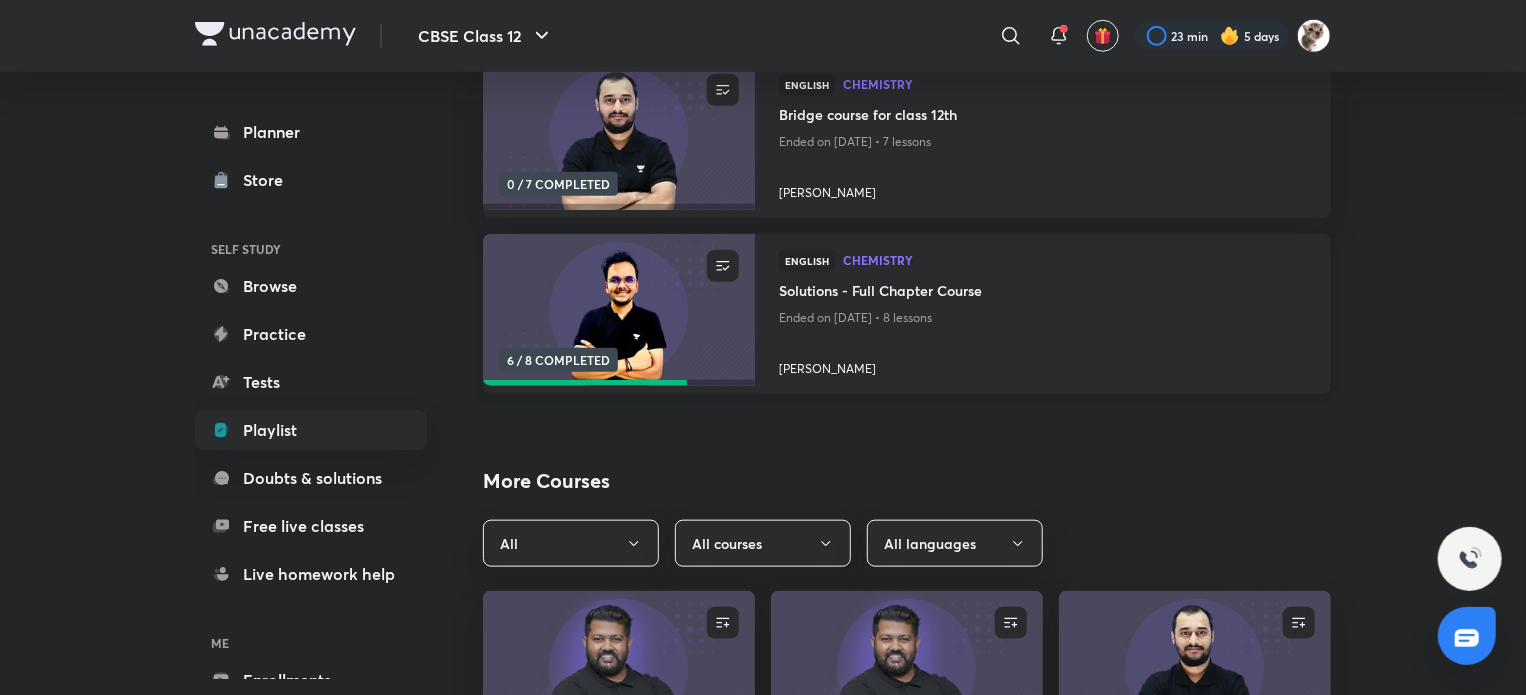 click on "Ended on Apr 26, 2025 • 8 lessons" at bounding box center (1043, 318) 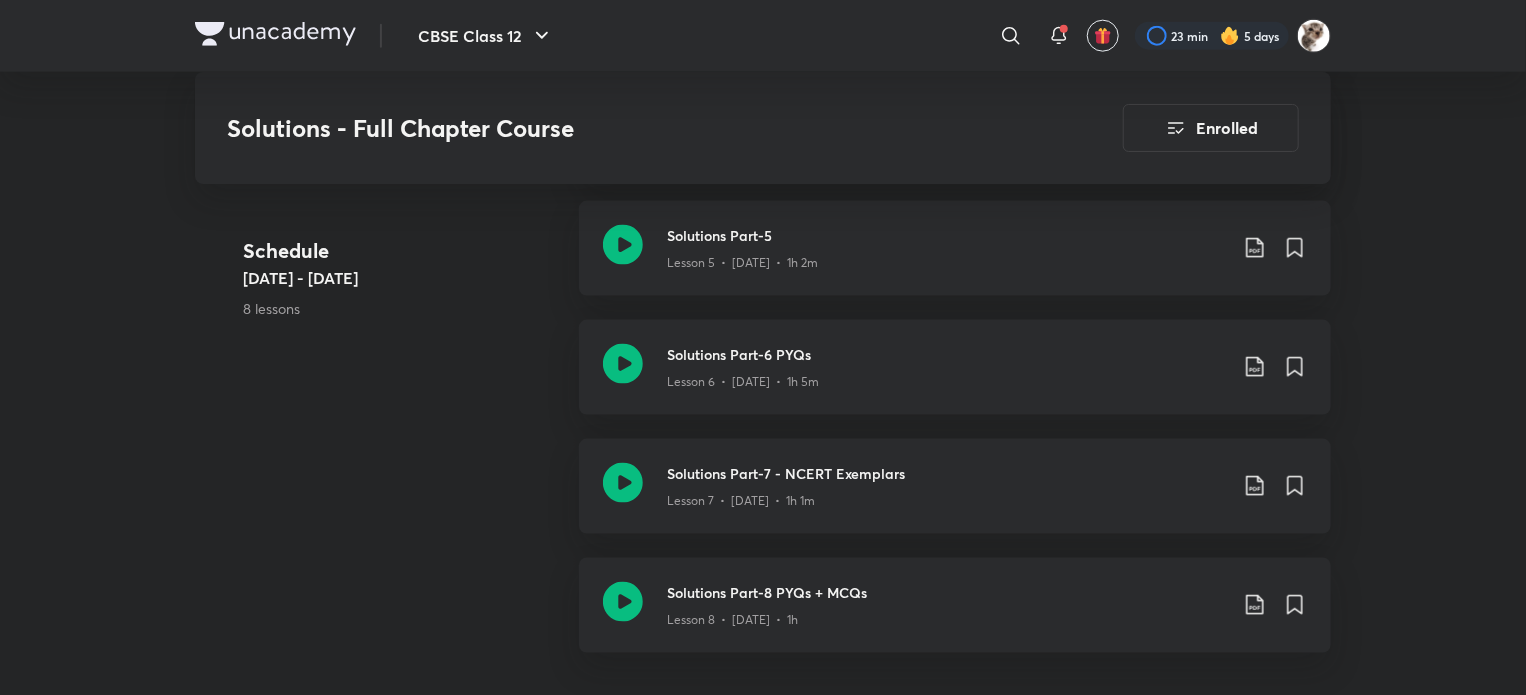 scroll, scrollTop: 1255, scrollLeft: 0, axis: vertical 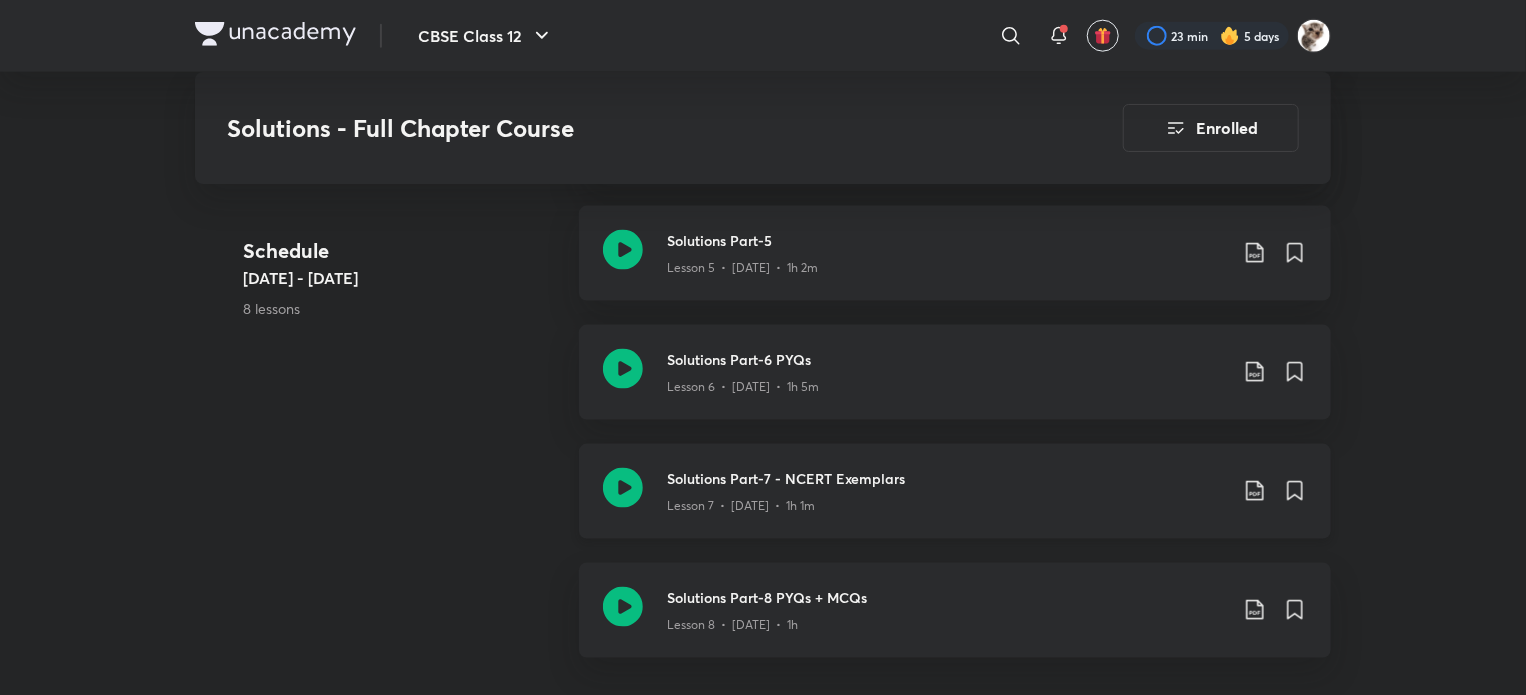 click 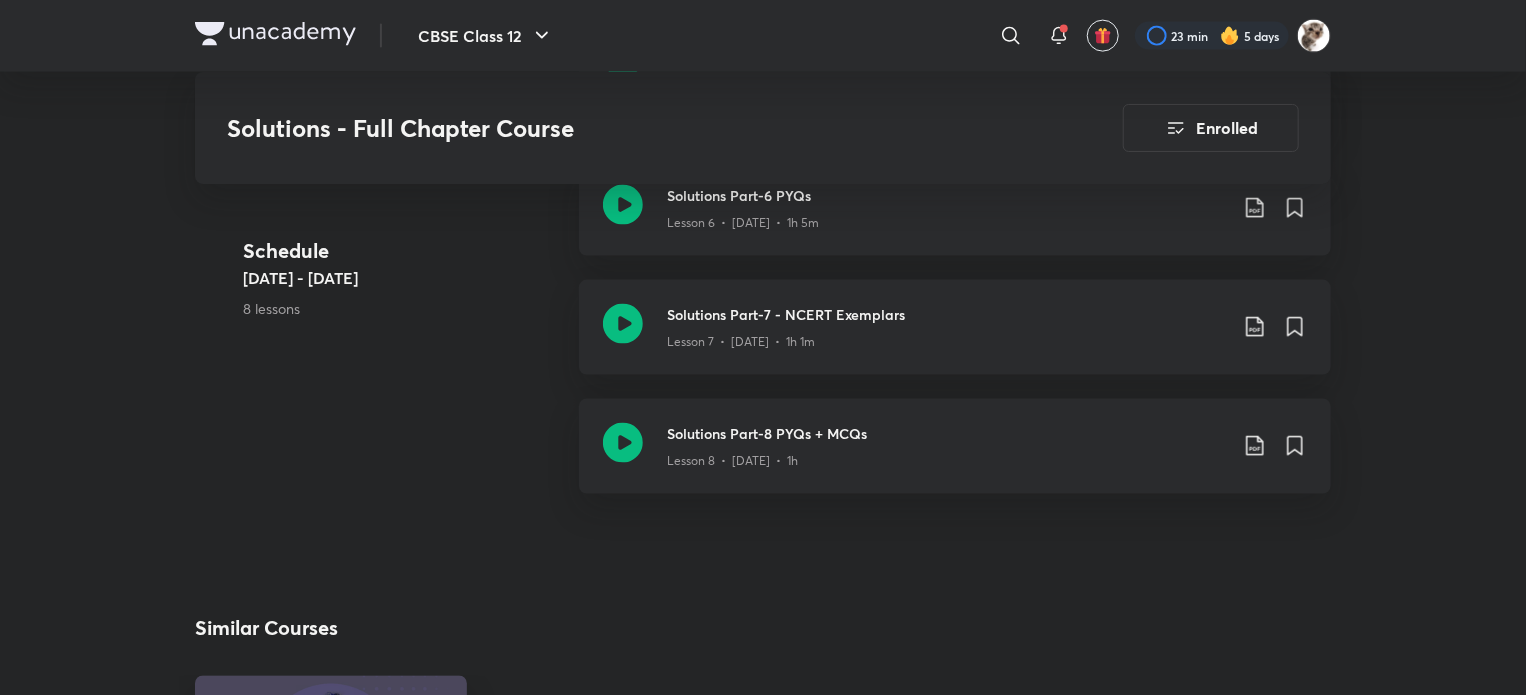scroll, scrollTop: 1420, scrollLeft: 0, axis: vertical 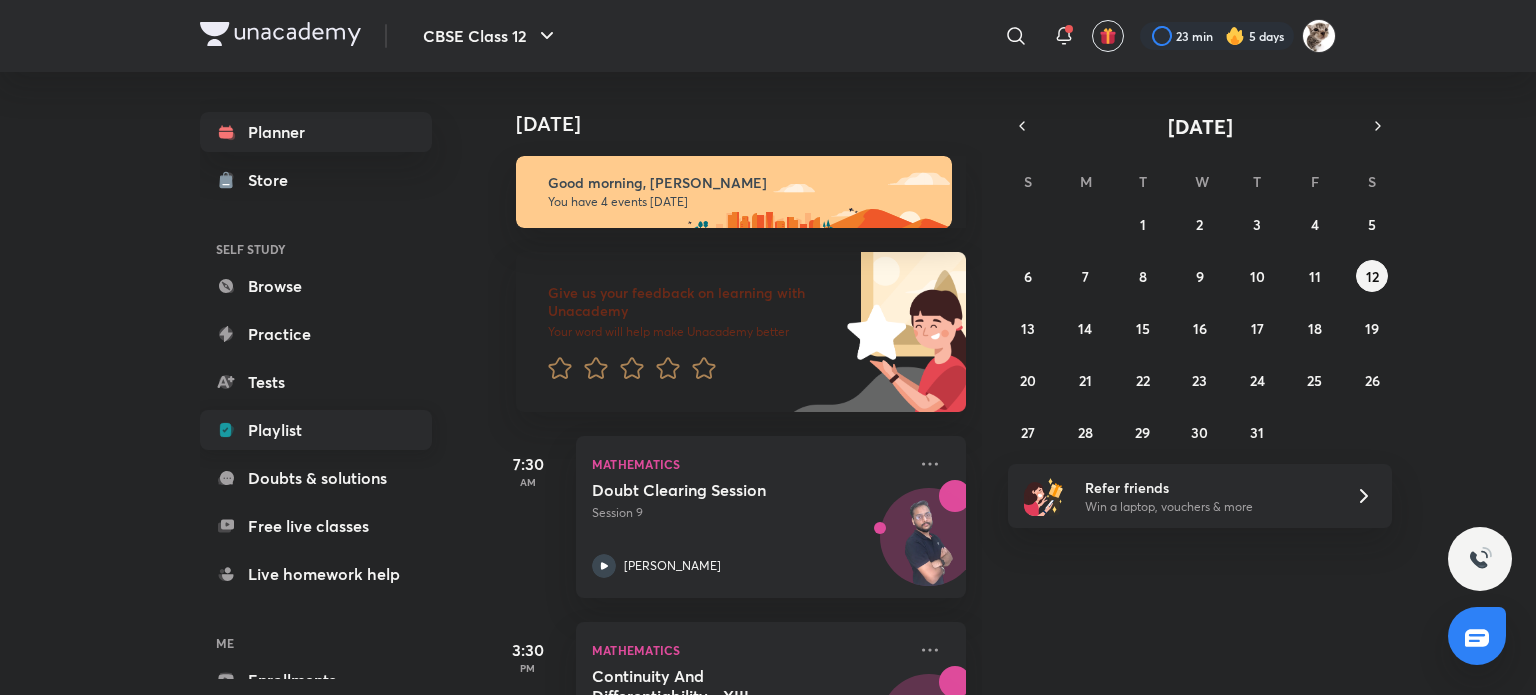 click on "Playlist" at bounding box center [316, 430] 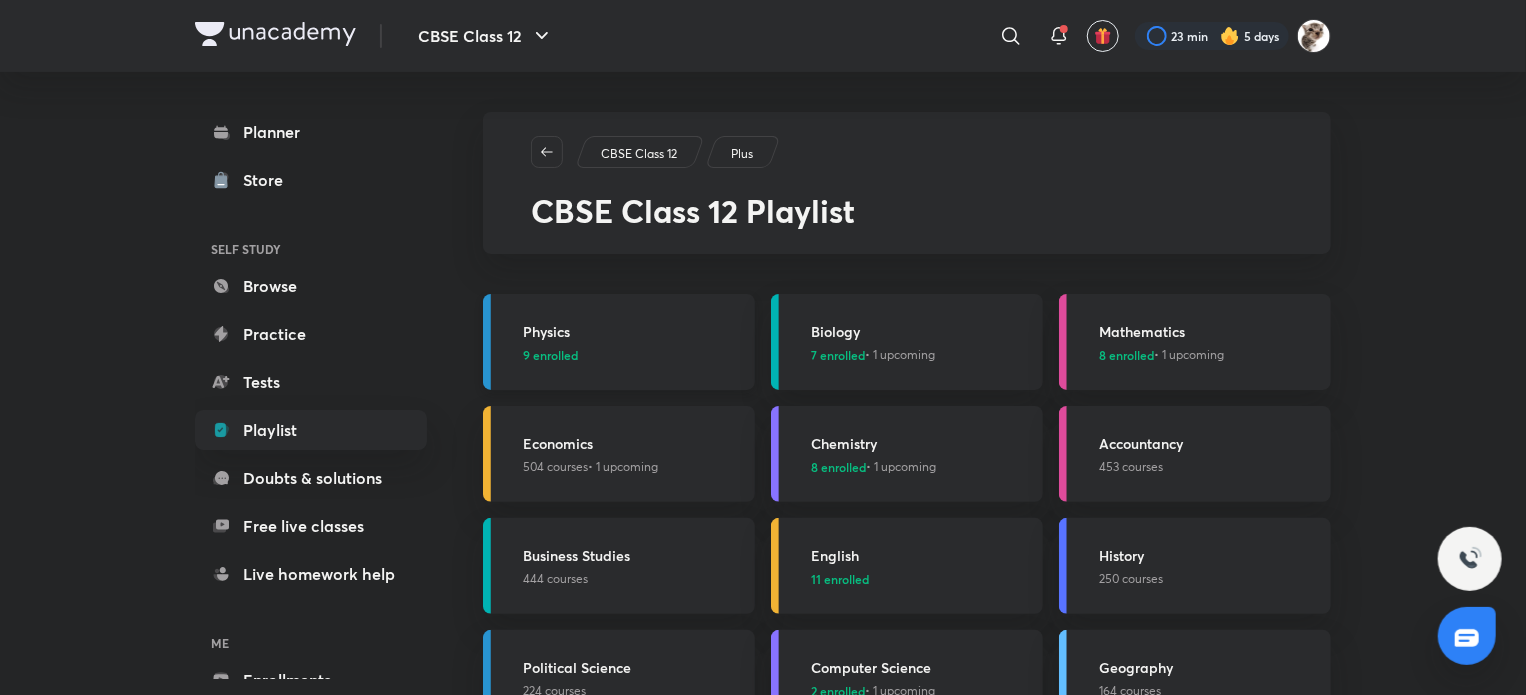 click on "Physics" at bounding box center [633, 331] 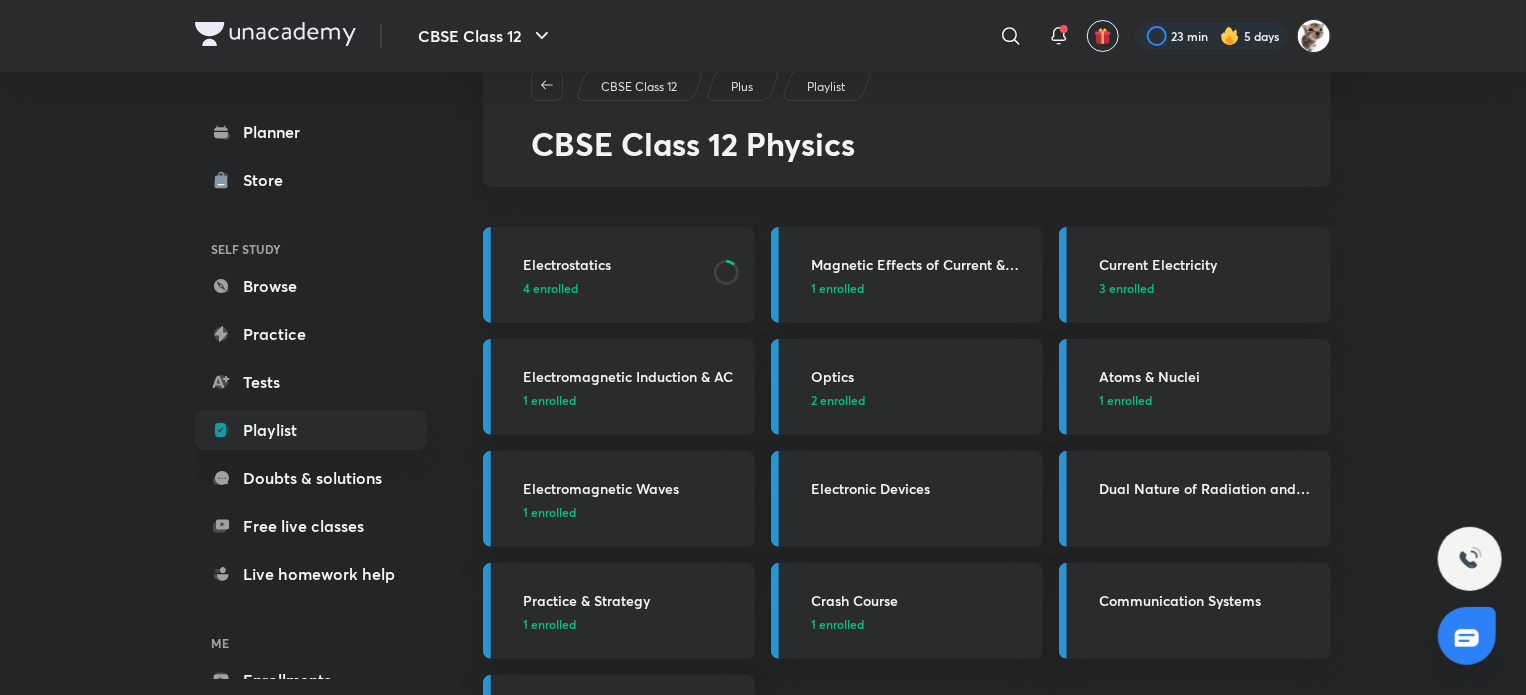 scroll, scrollTop: 68, scrollLeft: 0, axis: vertical 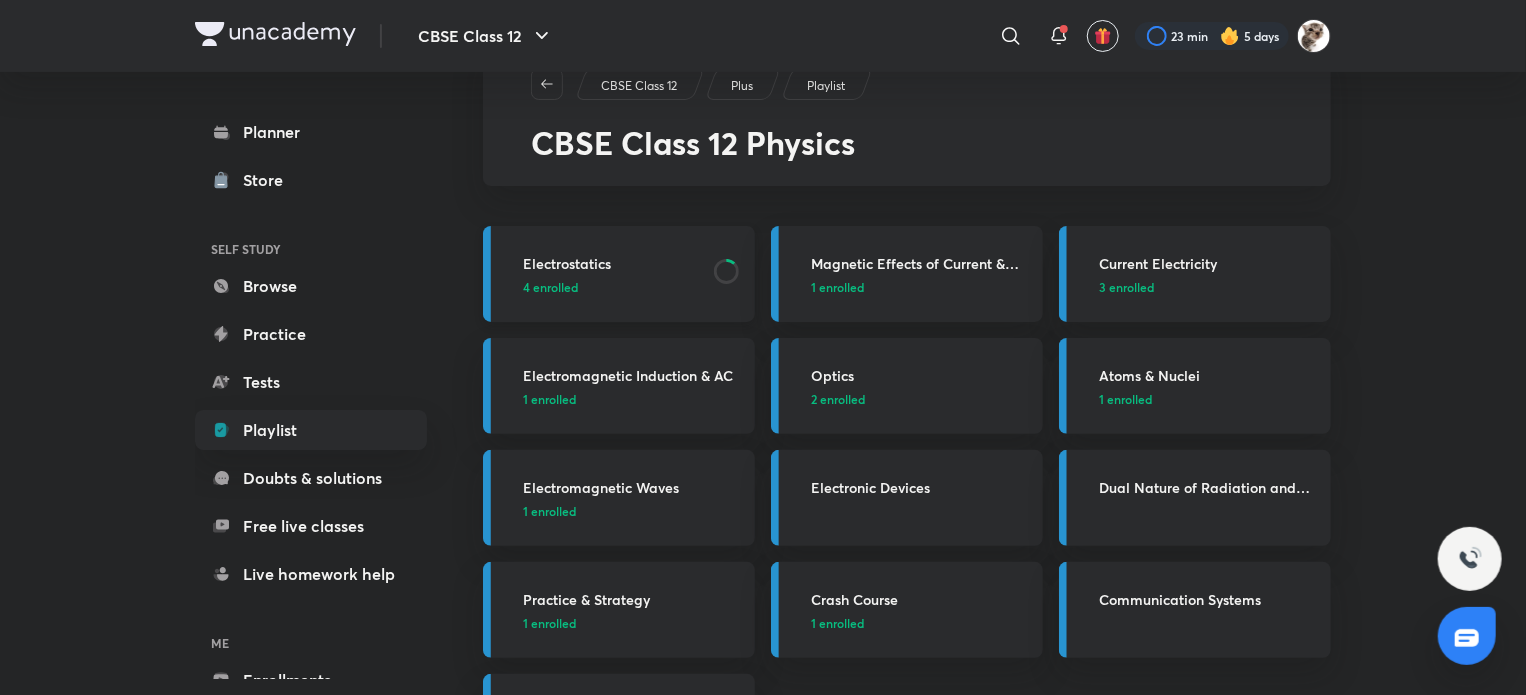 click on "Electrostatics 4 enrolled" at bounding box center (619, 274) 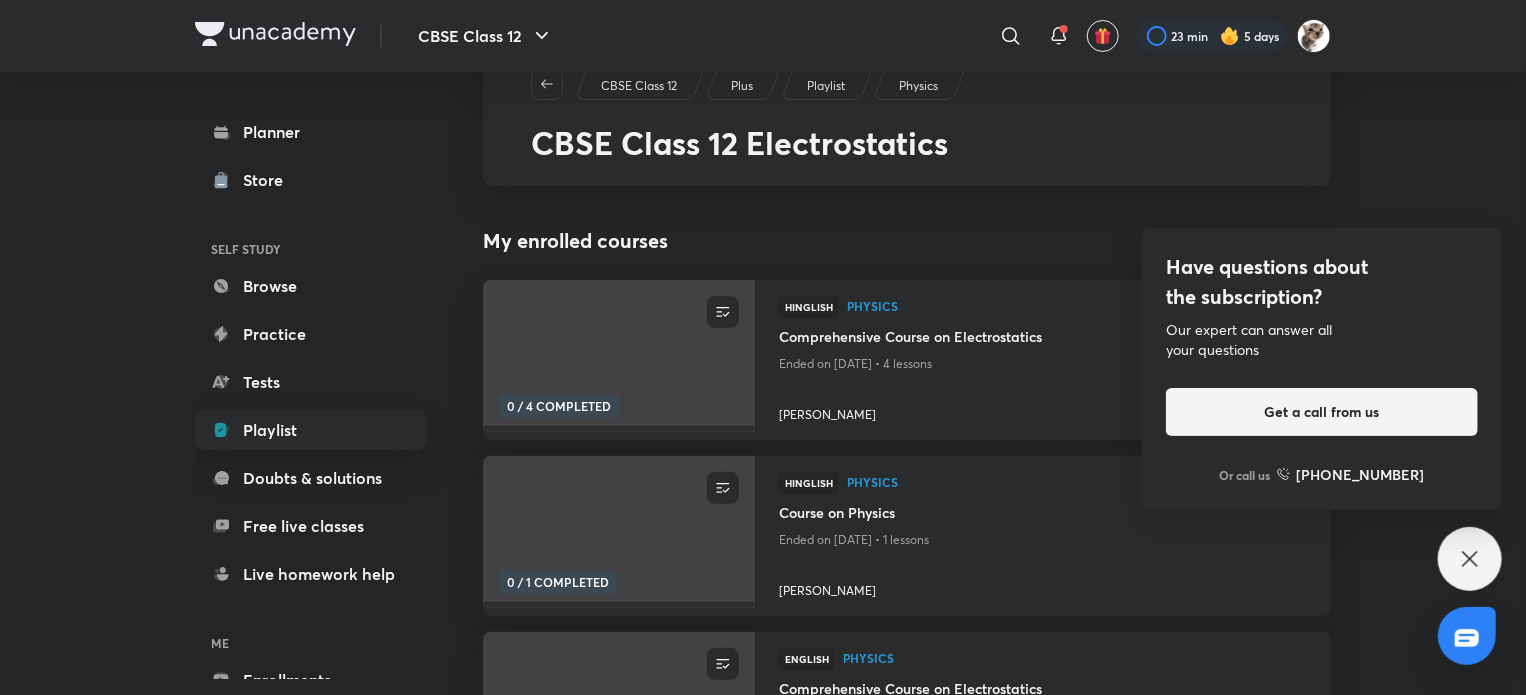 scroll, scrollTop: 0, scrollLeft: 0, axis: both 